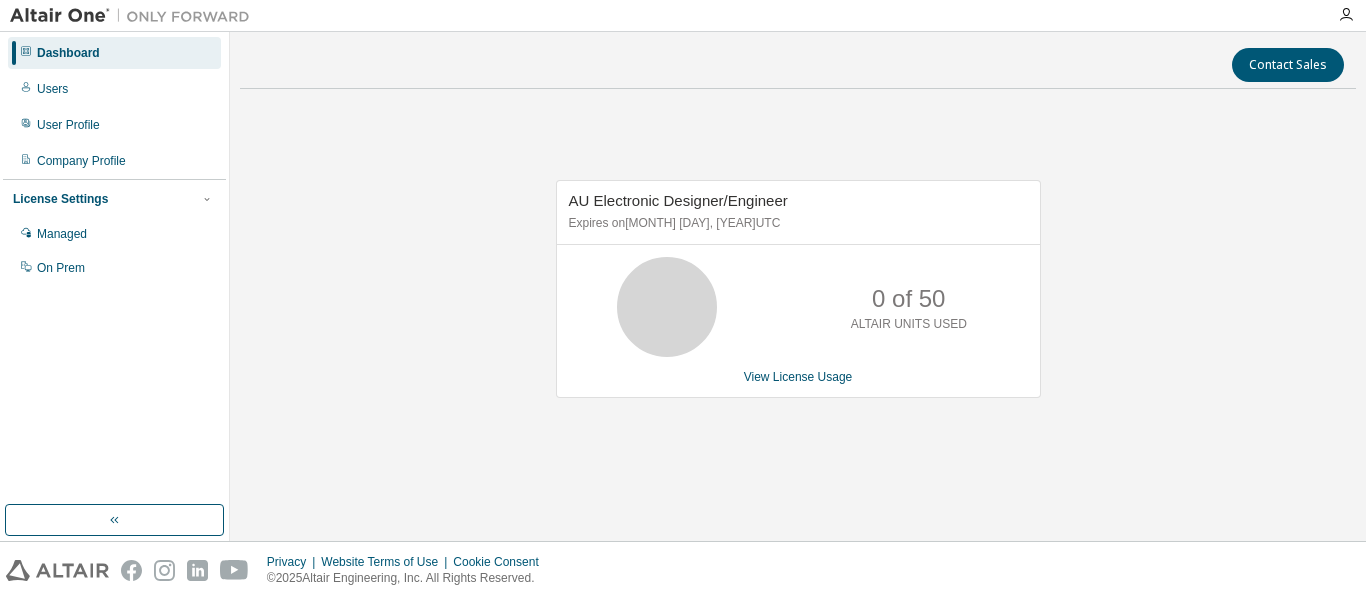 scroll, scrollTop: 0, scrollLeft: 0, axis: both 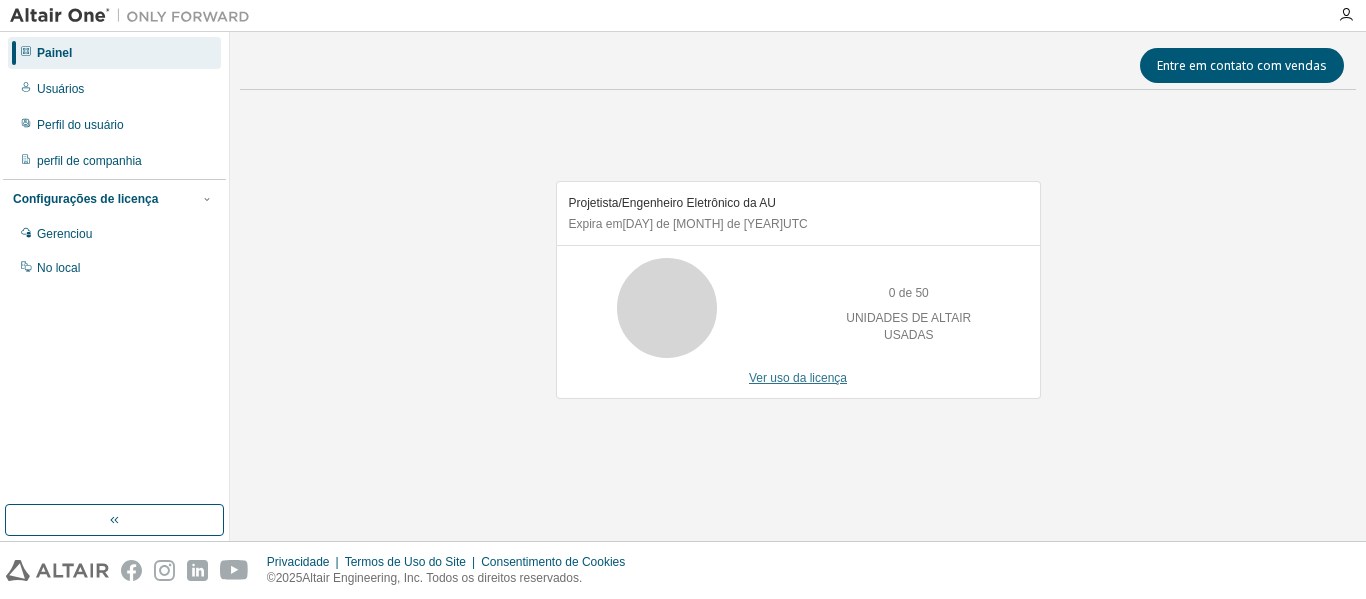 click on "Ver uso da licença" at bounding box center (798, 378) 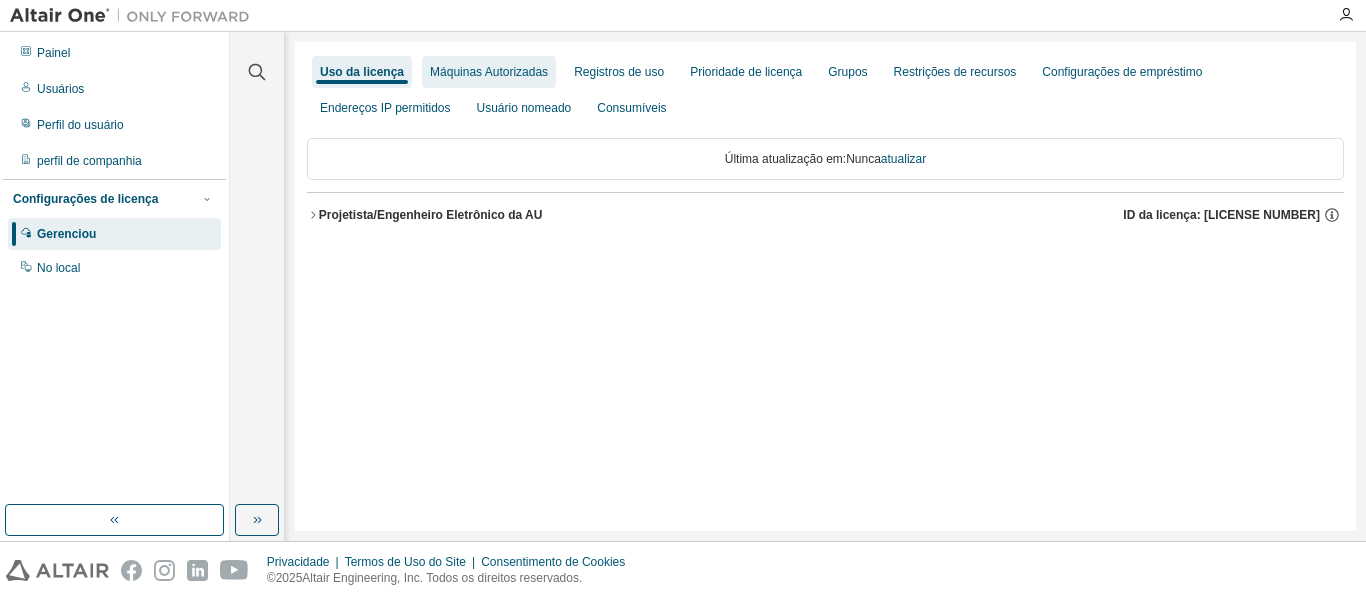 click on "Máquinas Autorizadas" at bounding box center (489, 72) 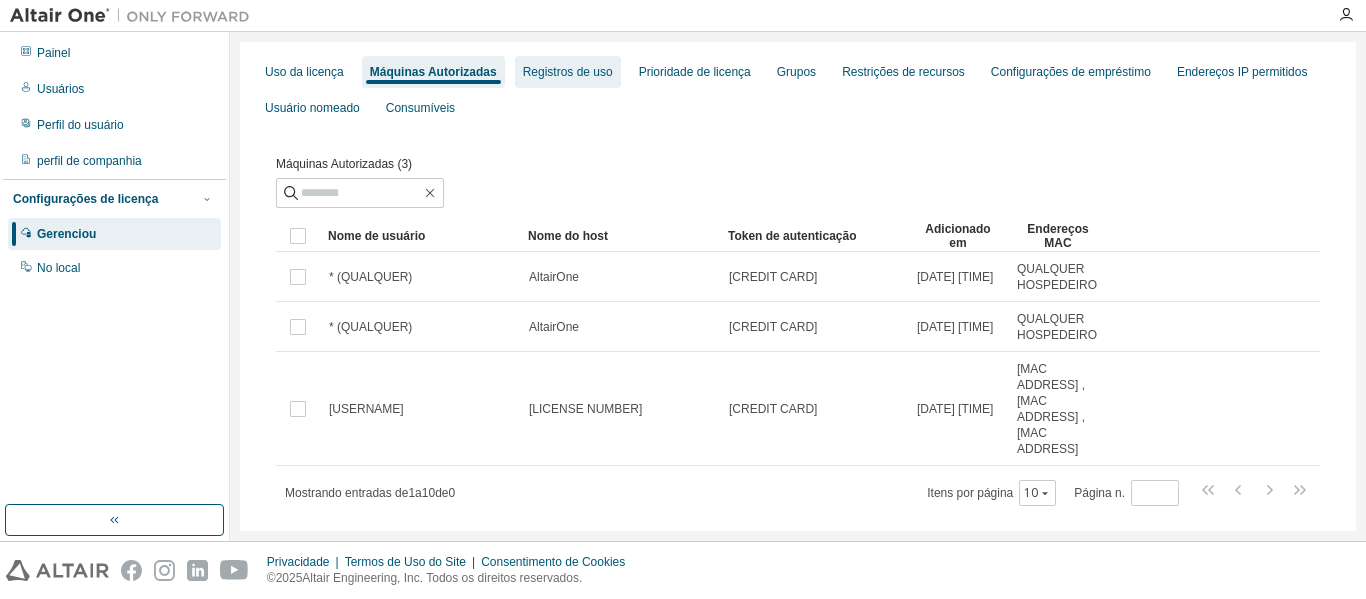click on "Registros de uso" at bounding box center [568, 72] 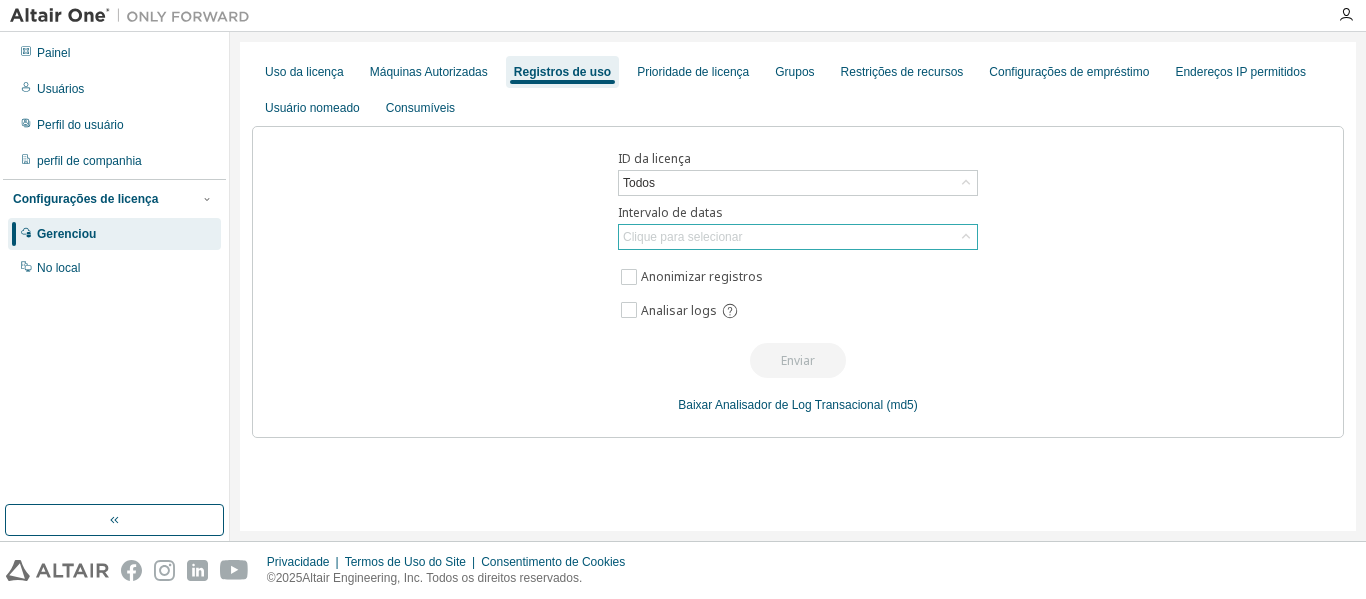 click on "Clique para selecionar" at bounding box center [682, 237] 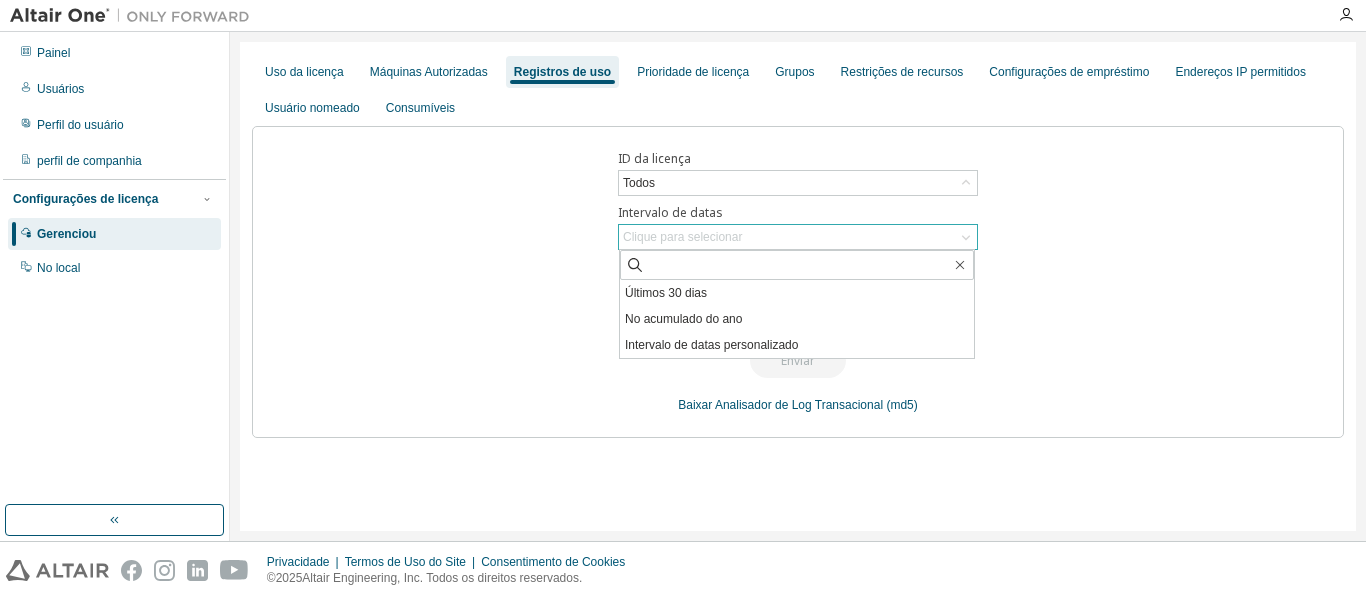 click on "Clique para selecionar" at bounding box center [682, 237] 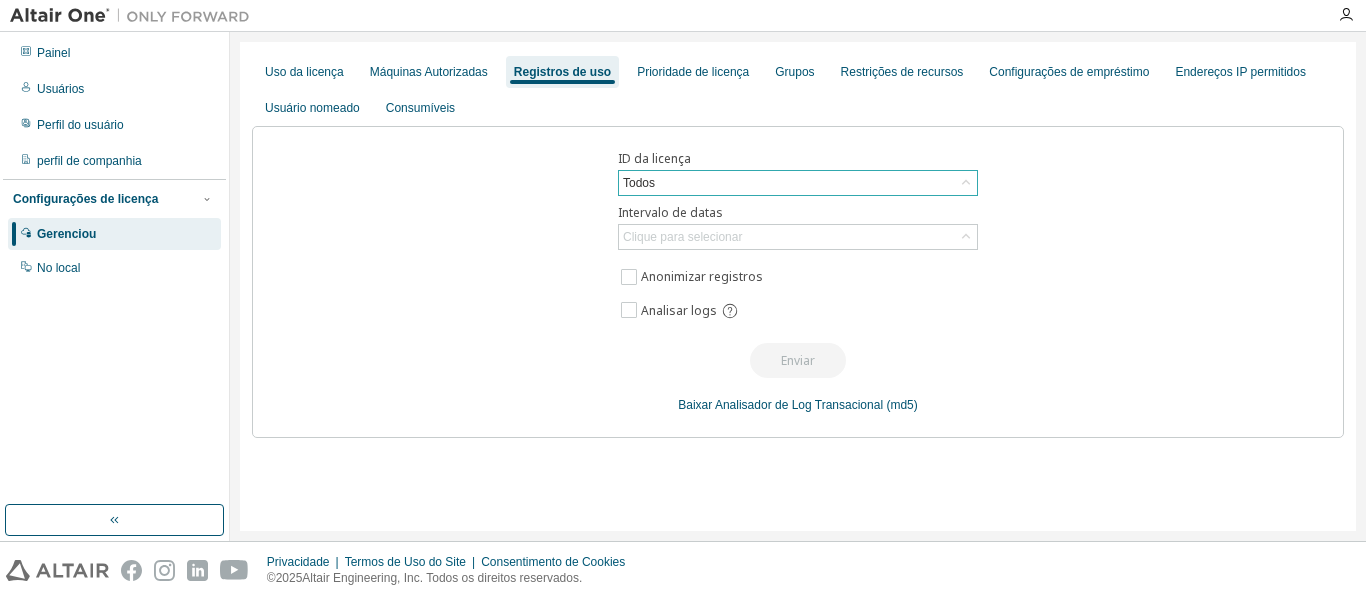 click on "Todos" at bounding box center (798, 183) 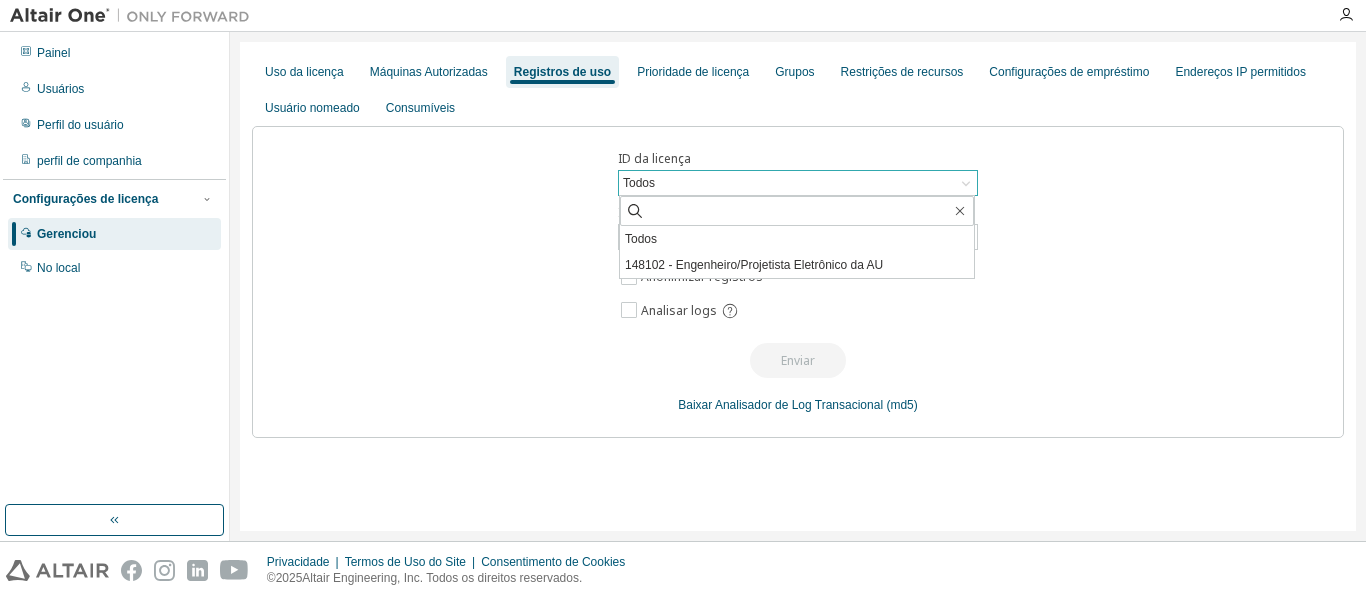 click on "Todos" at bounding box center (798, 183) 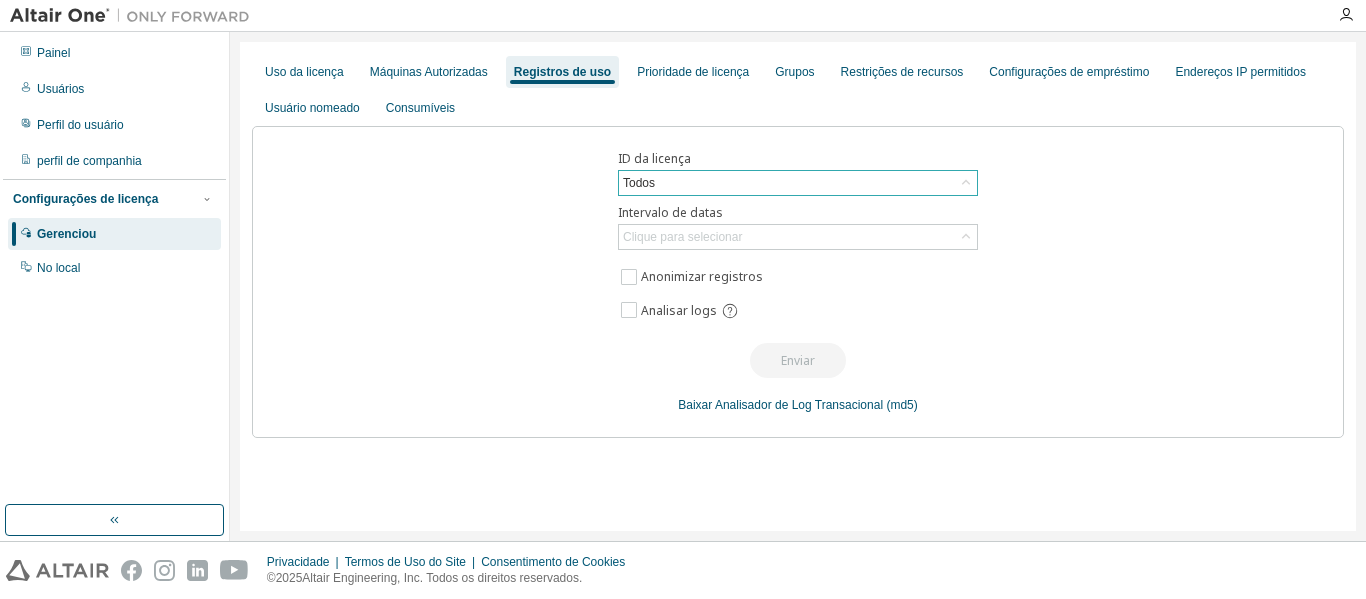 click on "Todos" at bounding box center [798, 183] 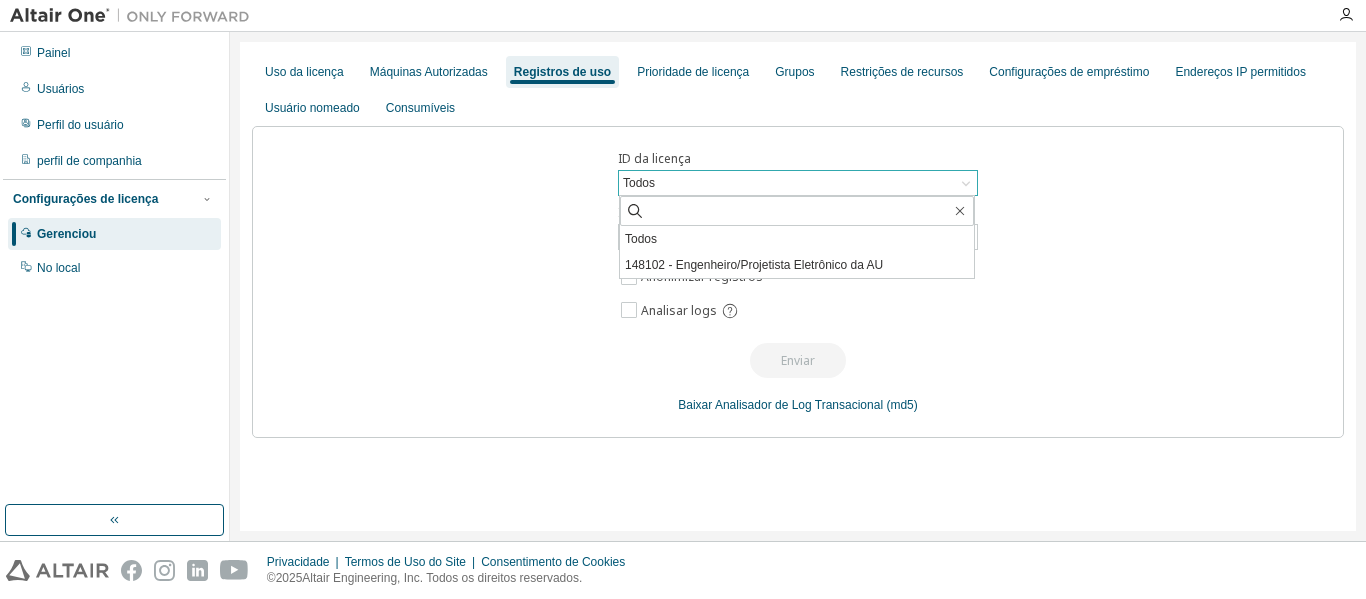 click on "Todos" at bounding box center (798, 183) 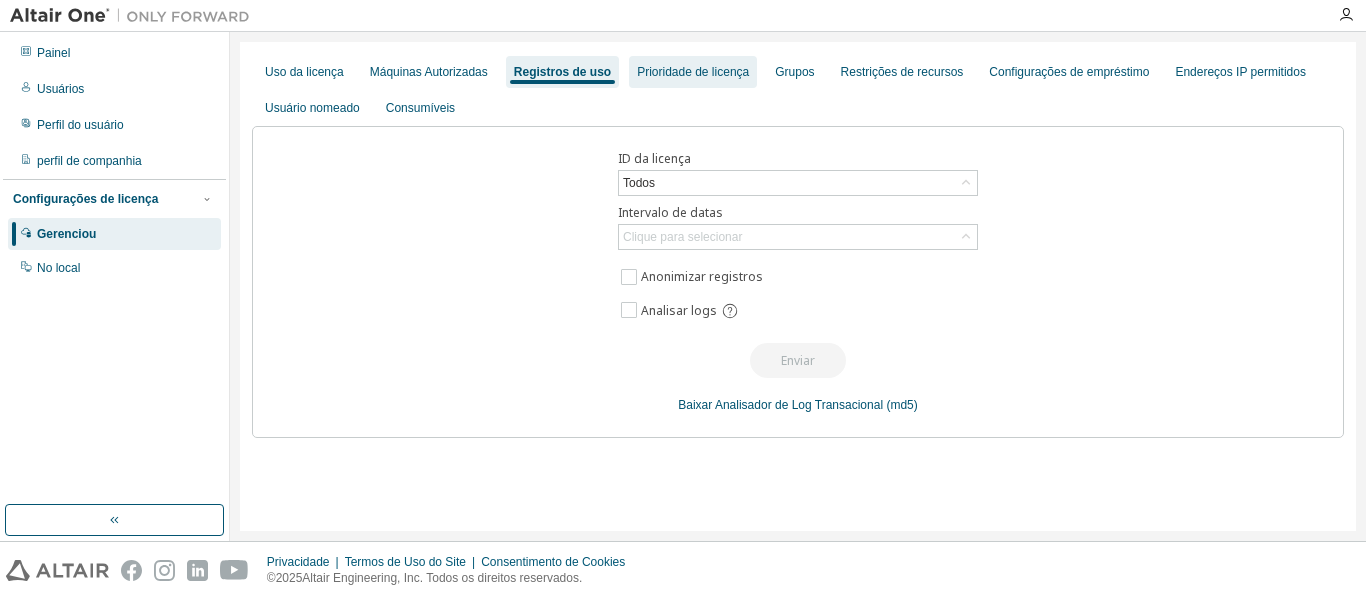 click on "Prioridade de licença" at bounding box center (693, 72) 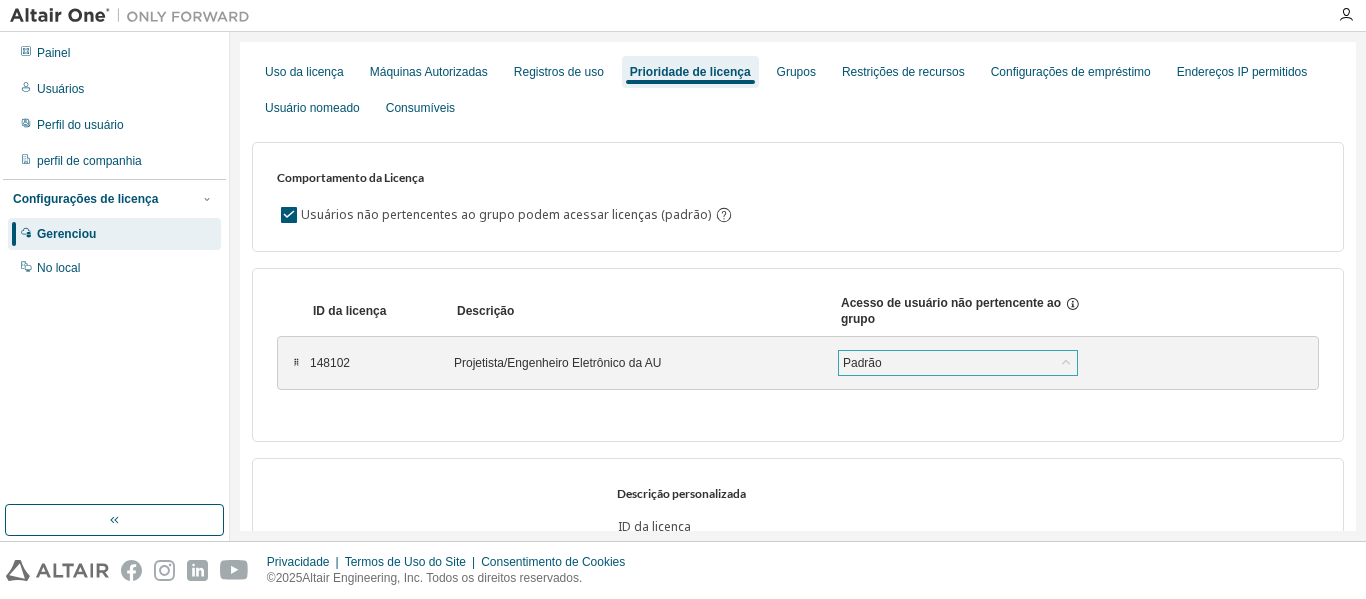click on "Padrão" at bounding box center [958, 363] 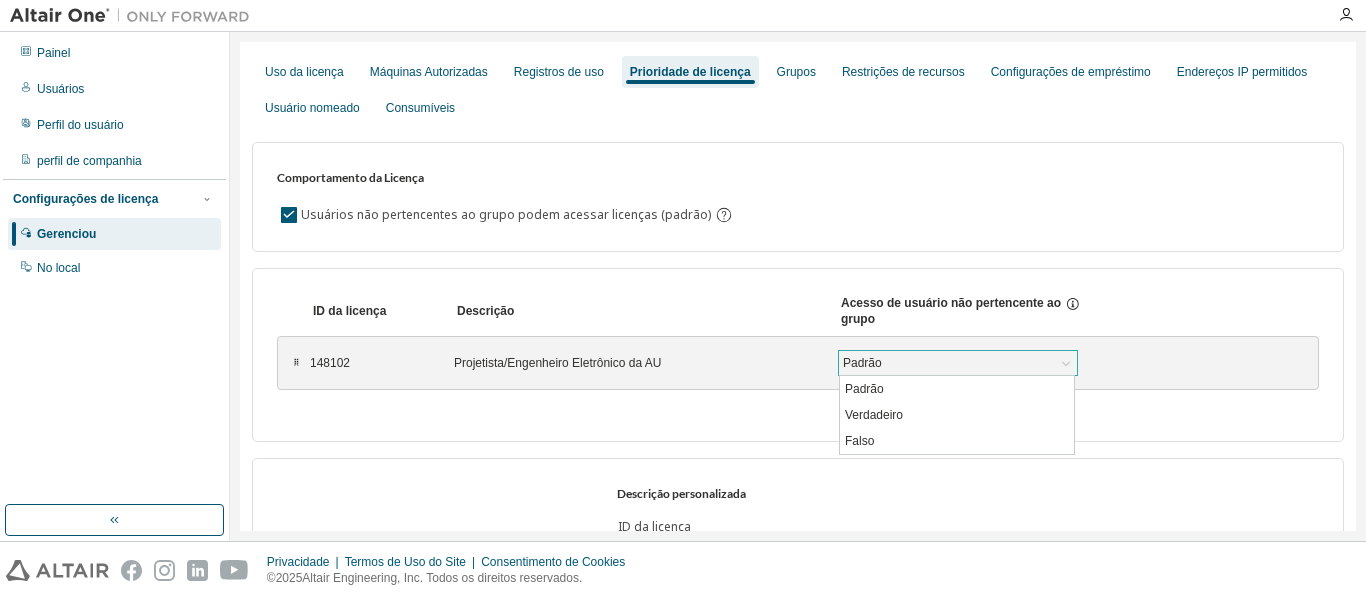 click on "Padrão" at bounding box center (958, 363) 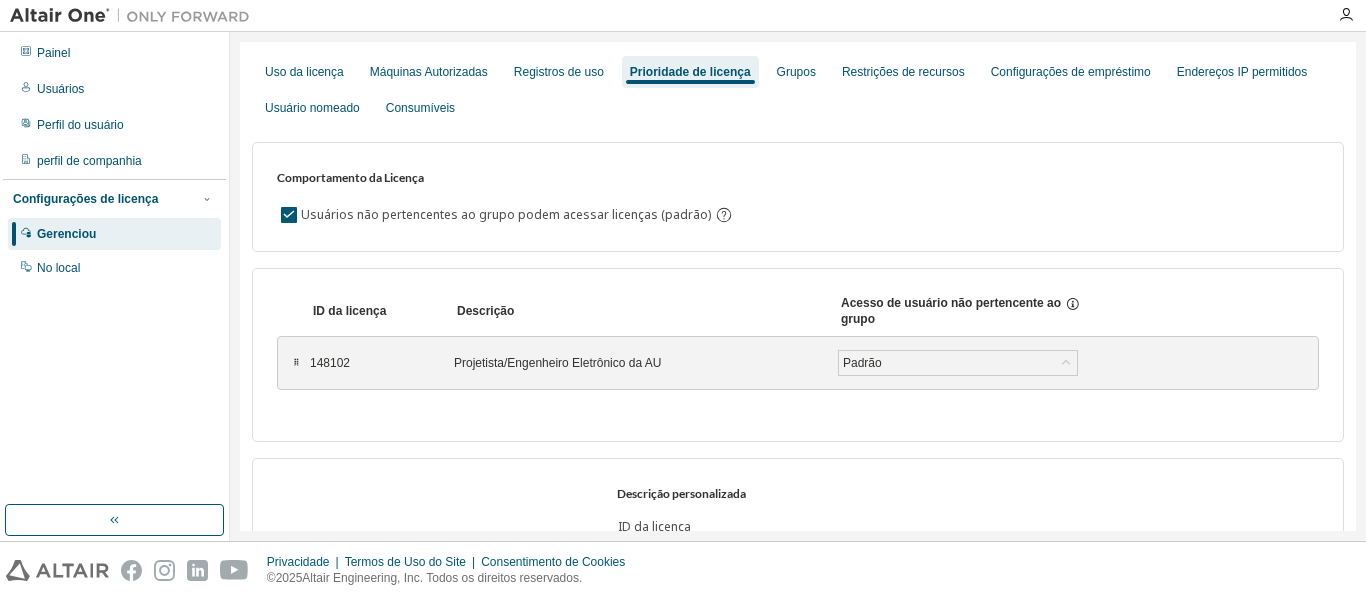 click on "ID da licença Descrição Acesso de usuário não pertencente ao grupo ⠿ [LICENSE NUMBER] Projetista/Engenheiro Eletrônico da AU Padrão Salvar
Para pegar um item arrastável, pressione a barra de espaço. Enquanto arrasta, use as setas do teclado para mover o item. Pressione a barra de espaço novamente para soltar o item na nova posição ou pressione a tecla Esc para cancelar.
Atualizando pedido de licenças. Aguarde..." at bounding box center [798, 355] 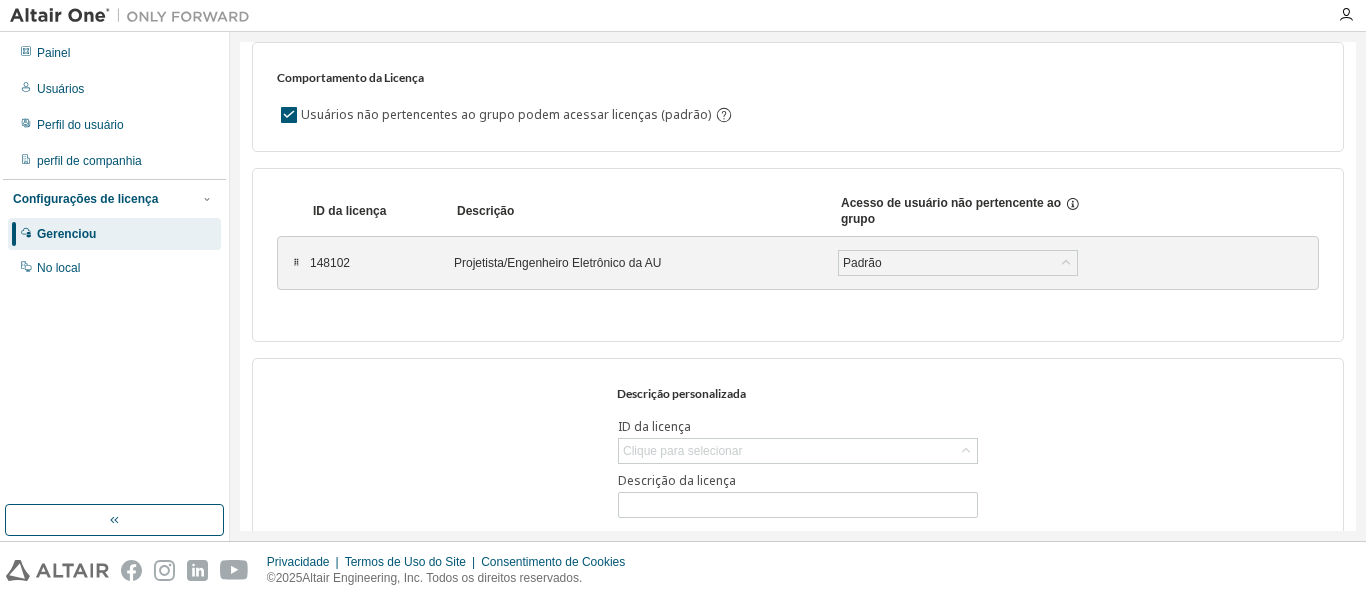scroll, scrollTop: 177, scrollLeft: 0, axis: vertical 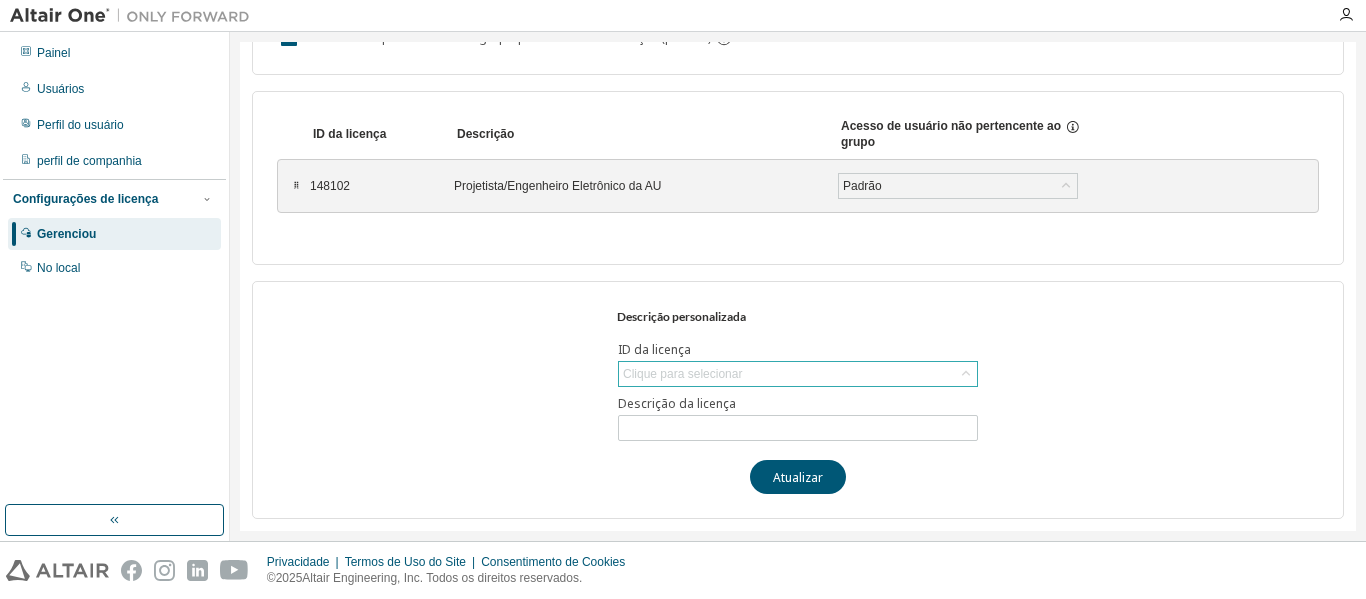 click on "Clique para selecionar" at bounding box center (682, 374) 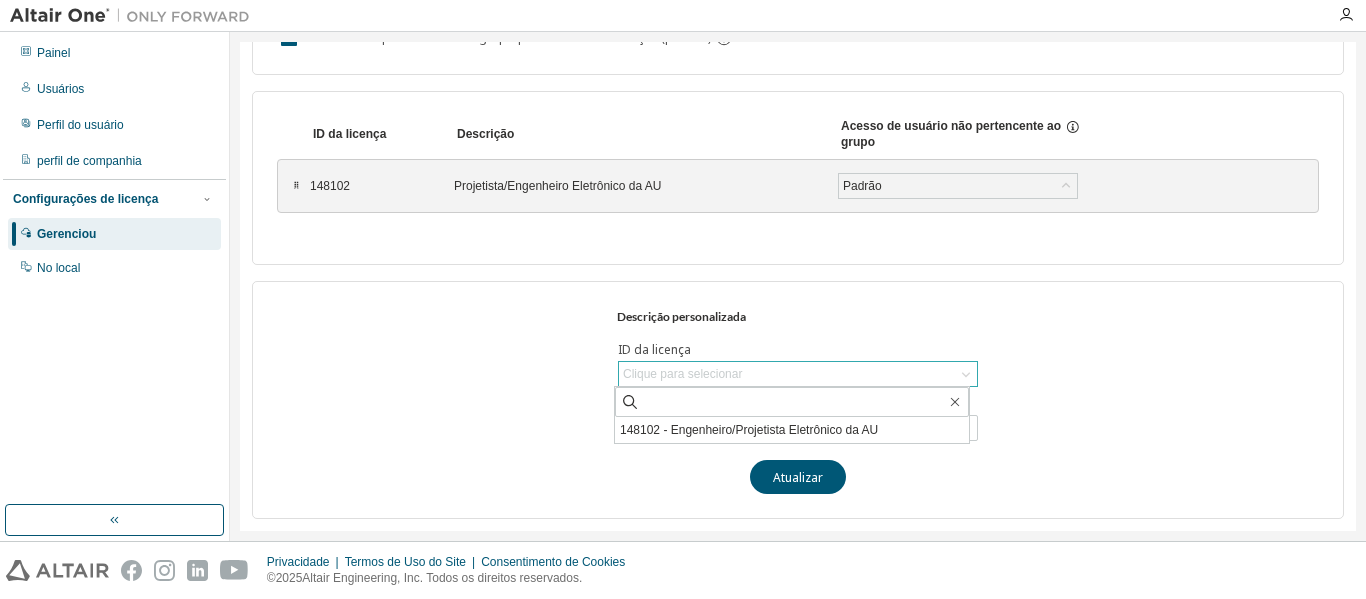 click on "Clique para selecionar" at bounding box center (682, 374) 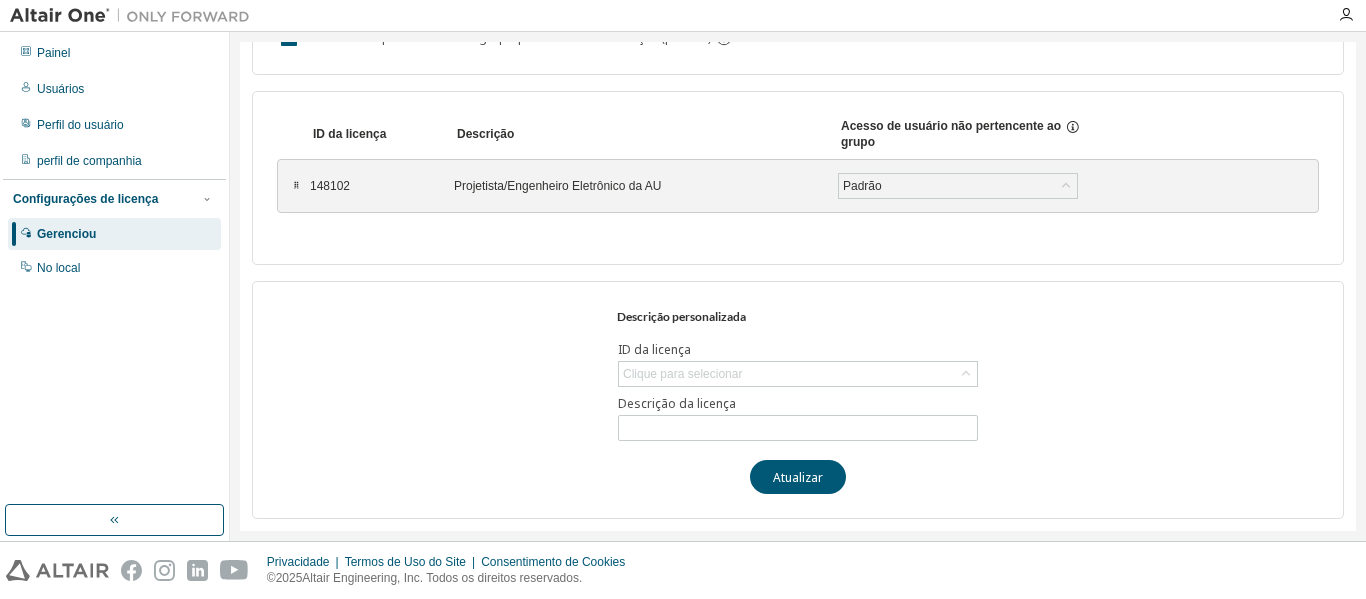 scroll, scrollTop: 0, scrollLeft: 0, axis: both 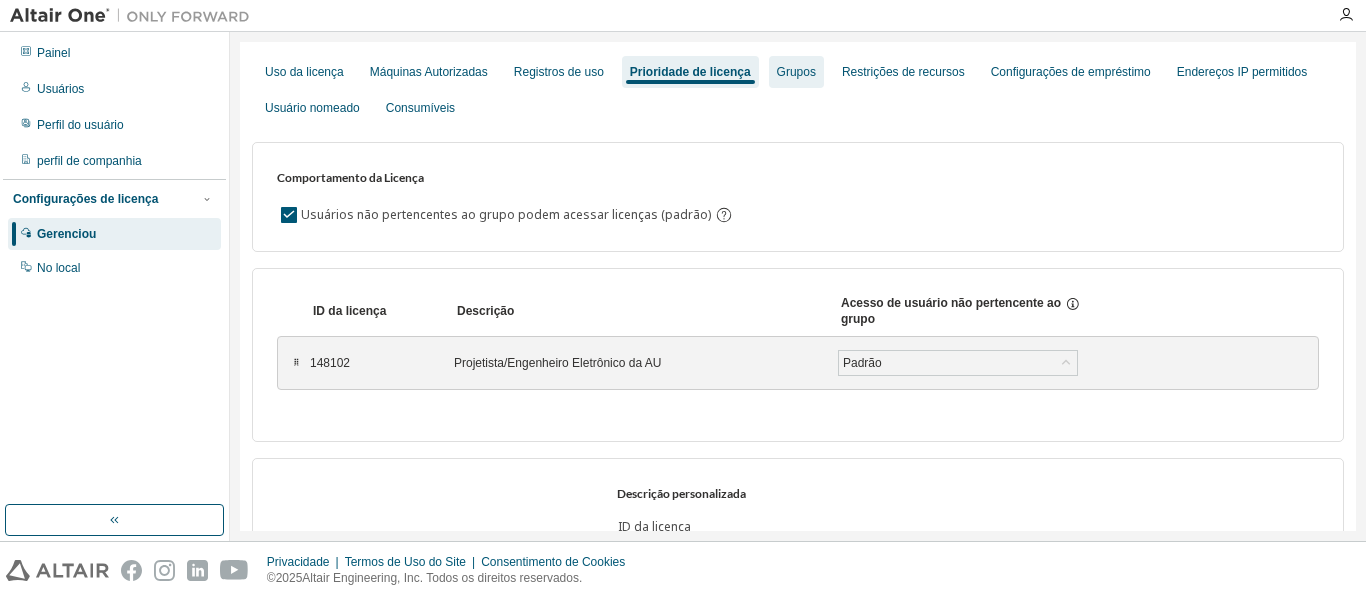 click on "Grupos" at bounding box center [796, 72] 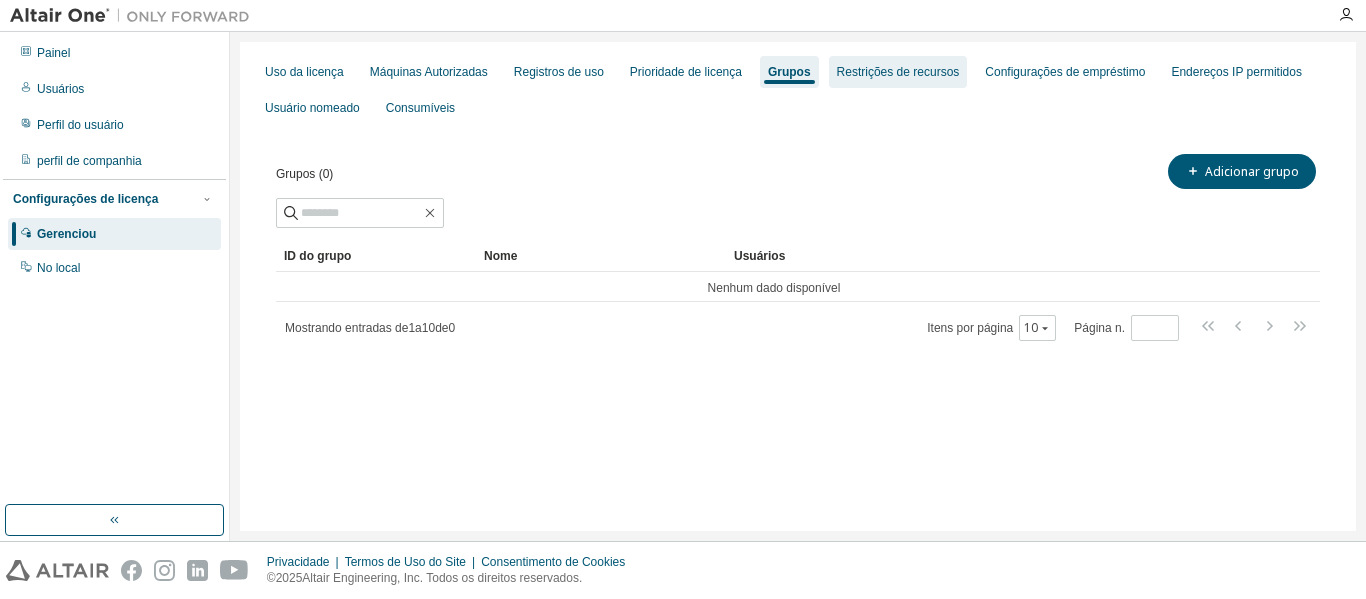 click on "Restrições de recursos" at bounding box center [898, 72] 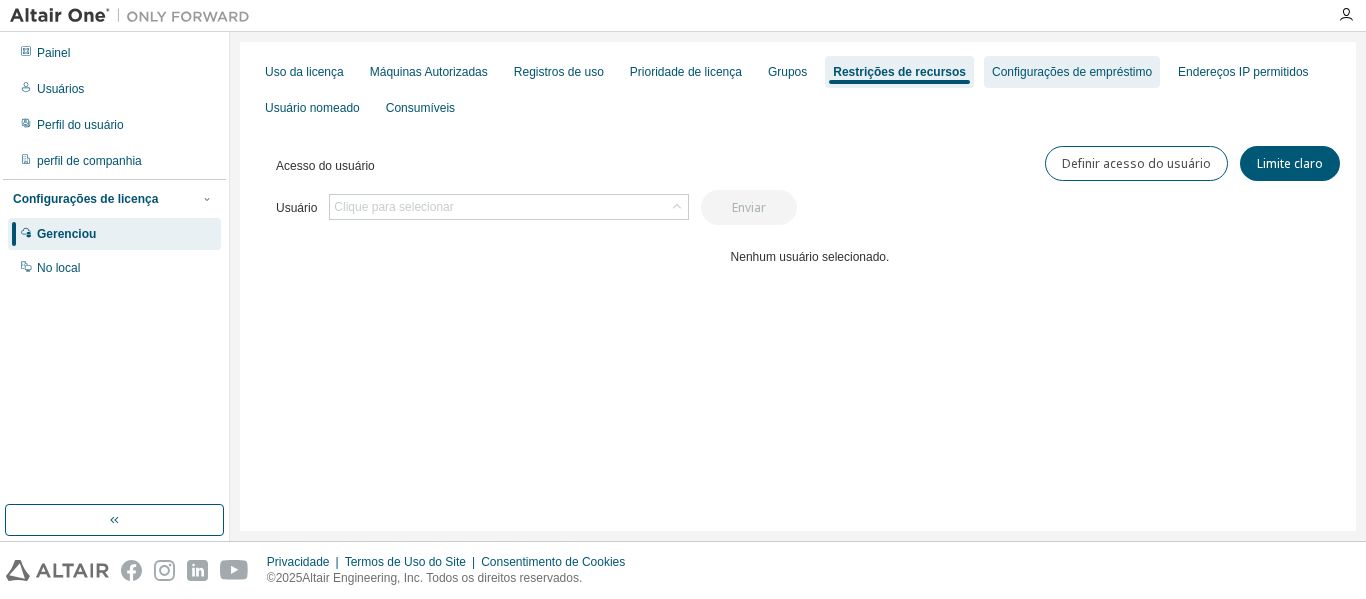click on "Configurações de empréstimo" at bounding box center (1072, 72) 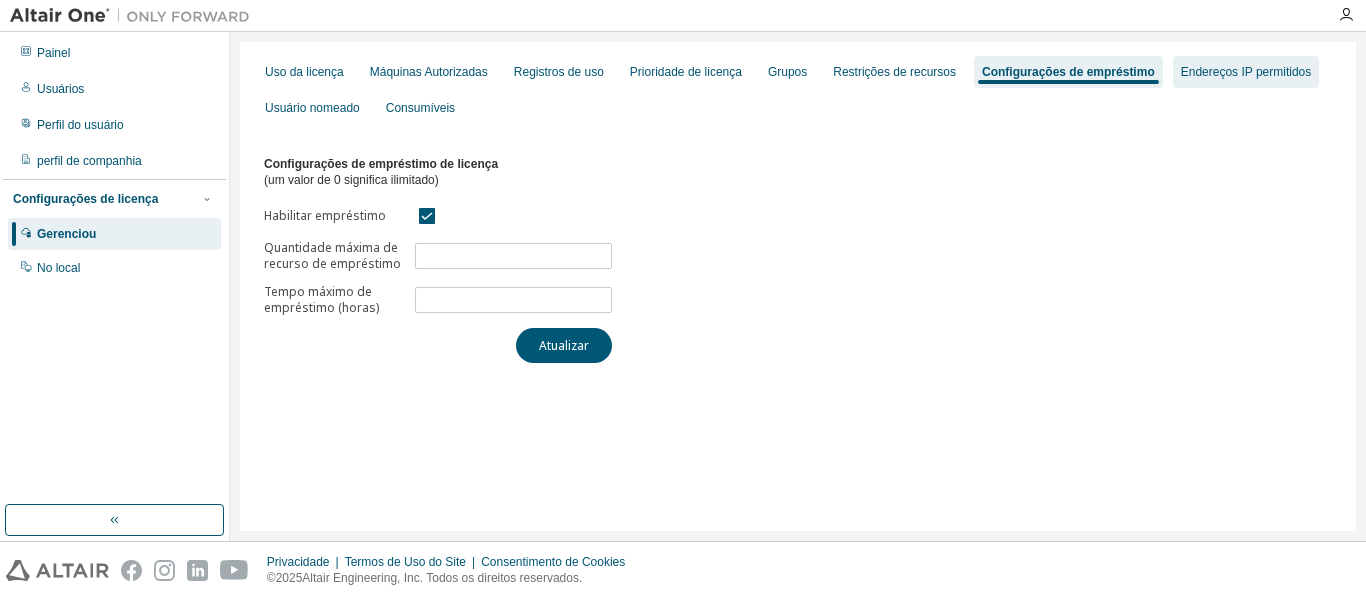 click on "Endereços IP permitidos" at bounding box center [1246, 72] 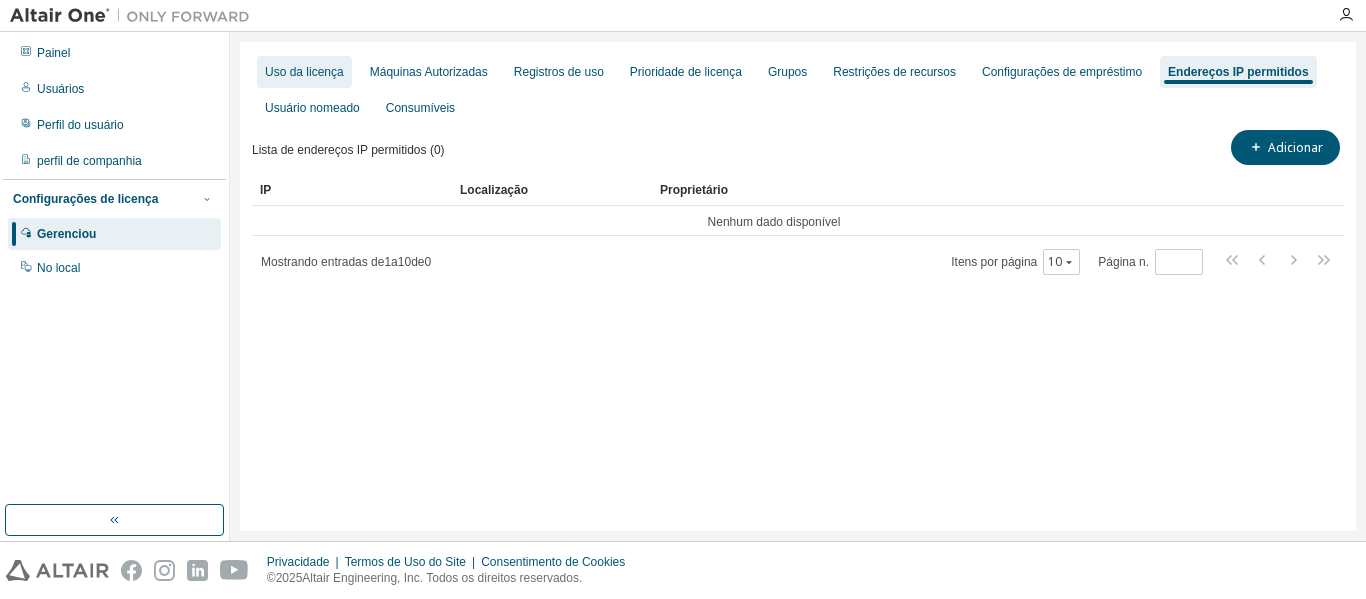 click on "Uso da licença" at bounding box center (304, 72) 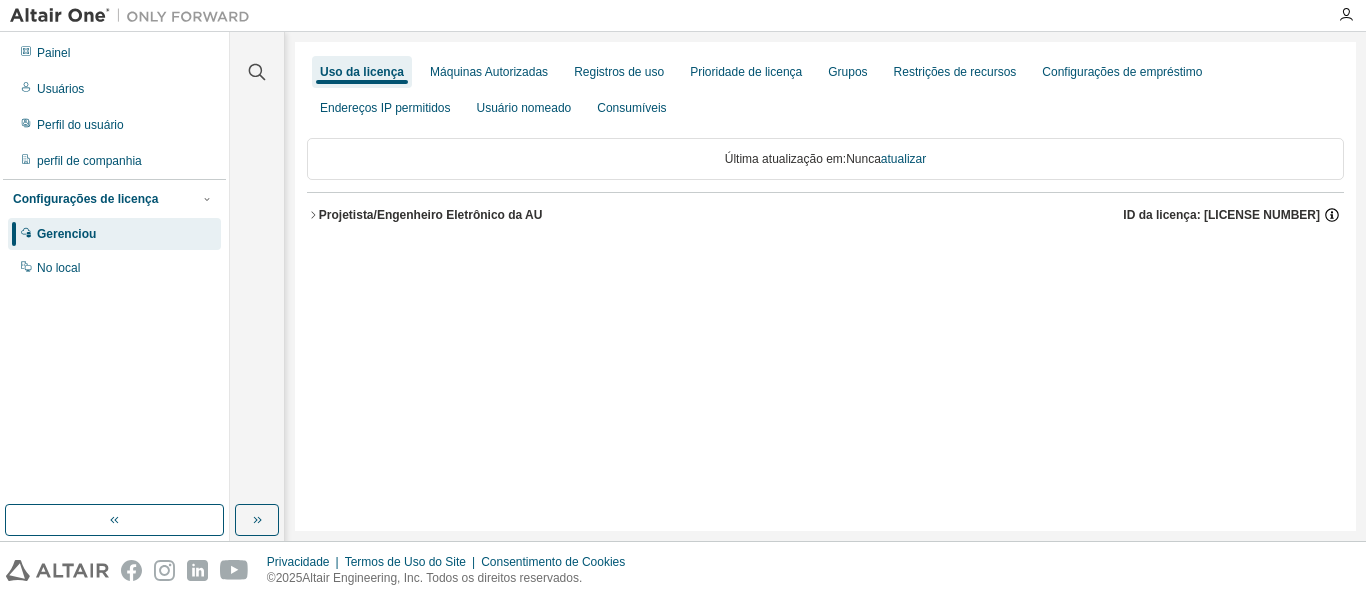 click 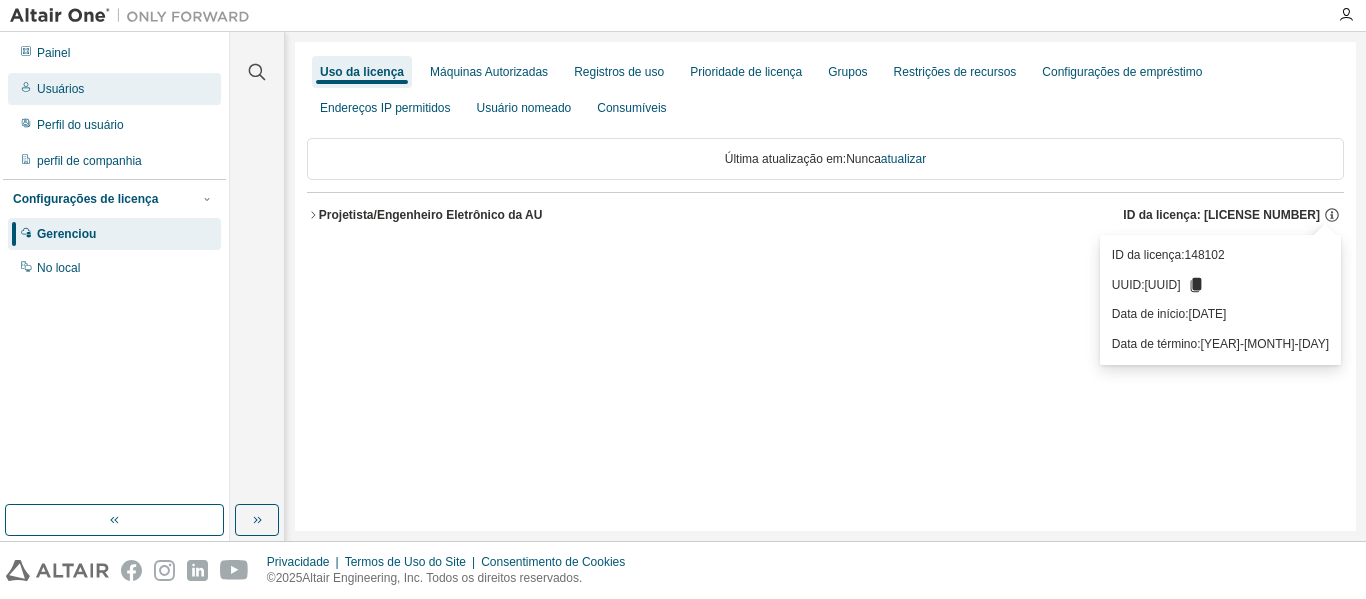 click on "Usuários" at bounding box center [114, 89] 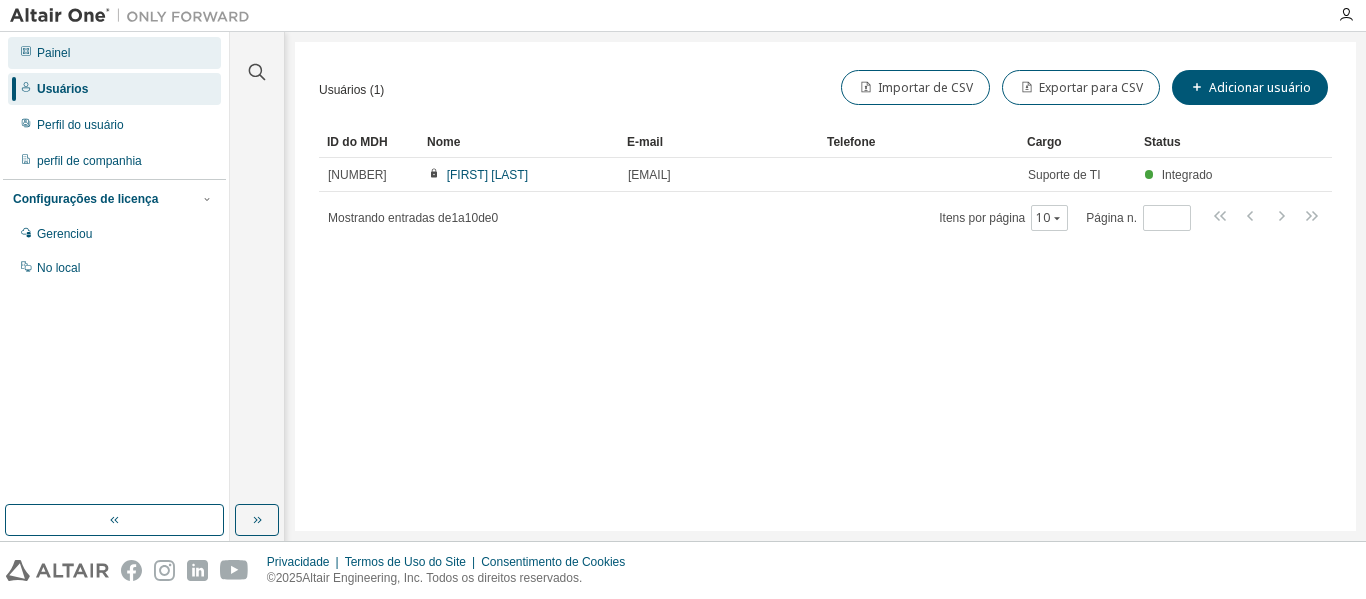 click on "Painel" at bounding box center (114, 53) 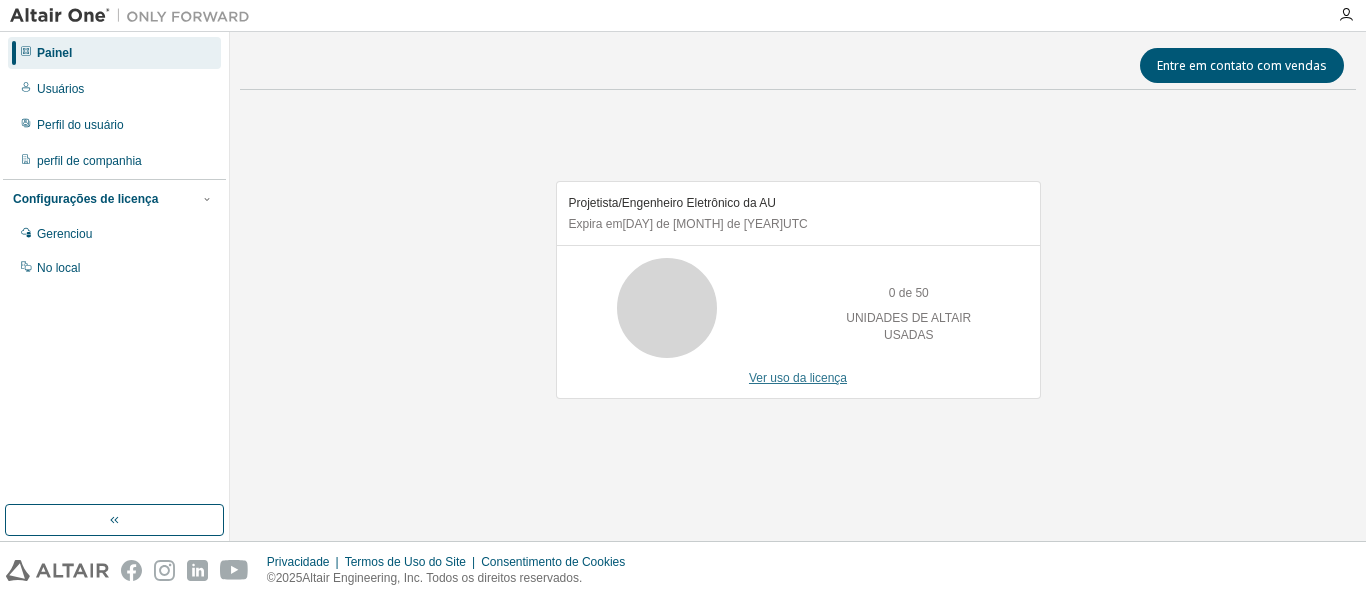click on "Ver uso da licença" at bounding box center [798, 378] 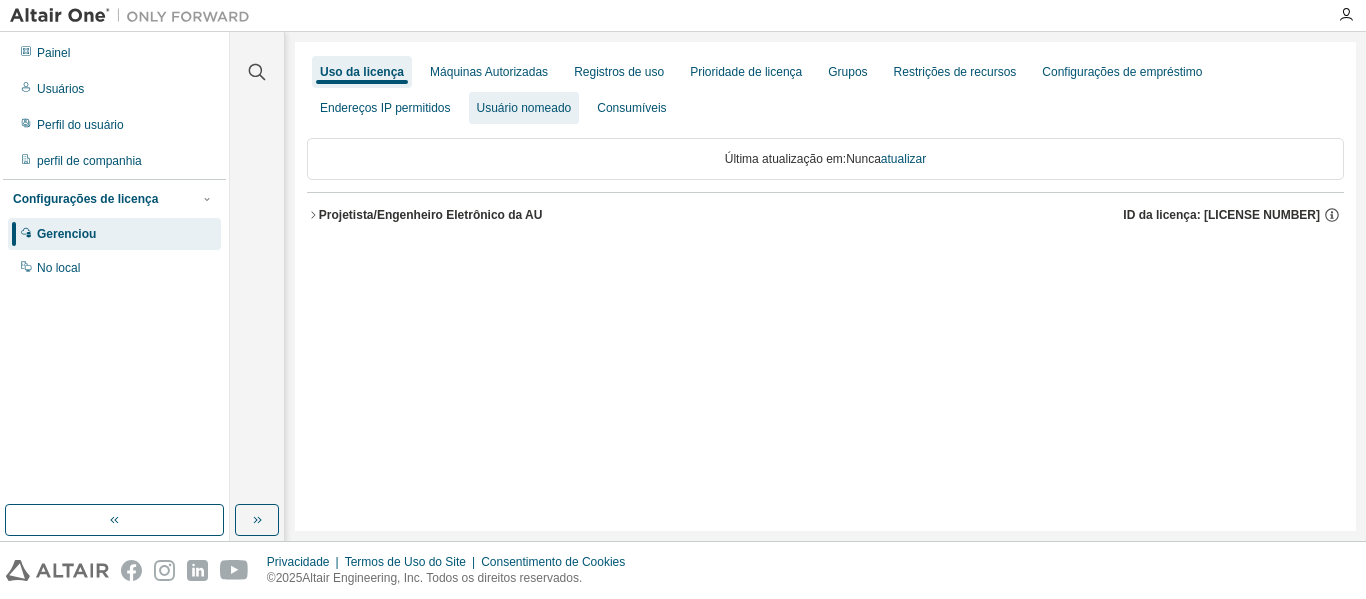 click on "Usuário nomeado" at bounding box center [524, 108] 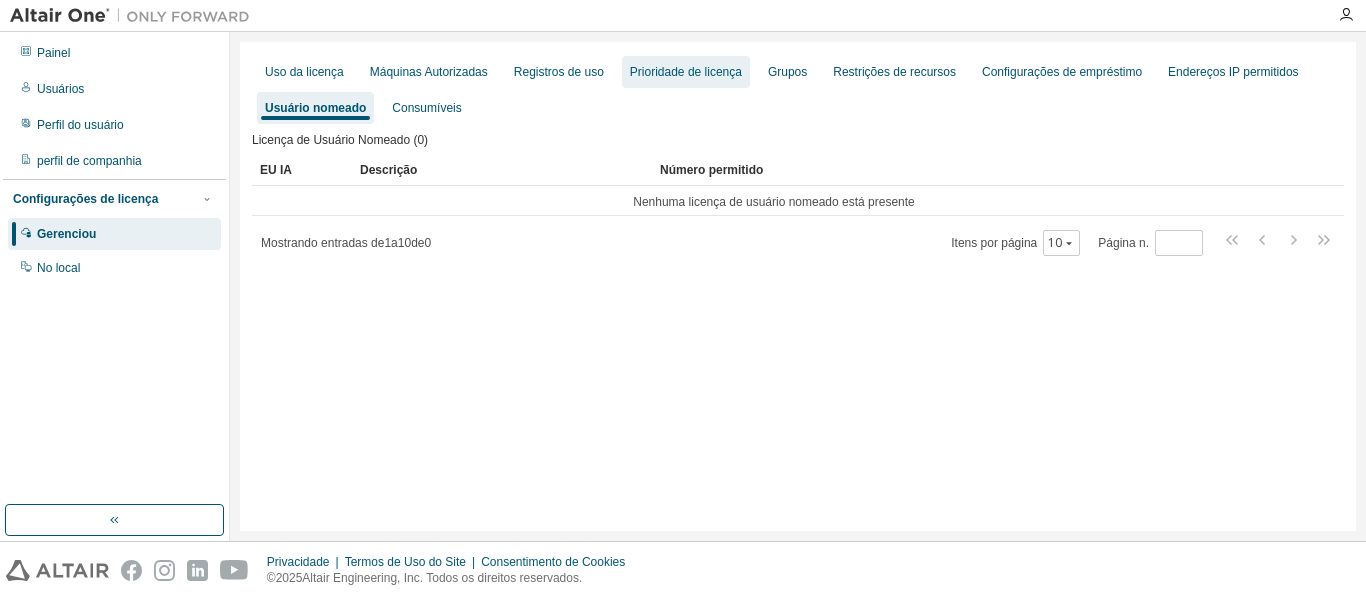 click on "Prioridade de licença" at bounding box center [686, 72] 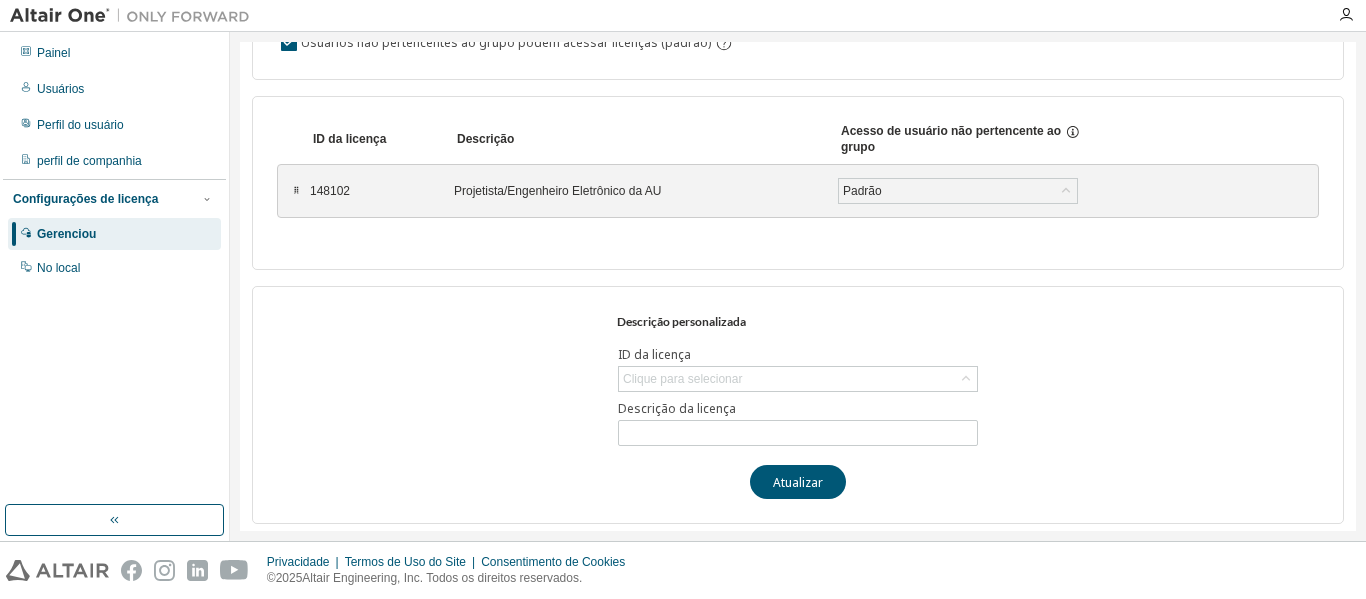 scroll, scrollTop: 177, scrollLeft: 0, axis: vertical 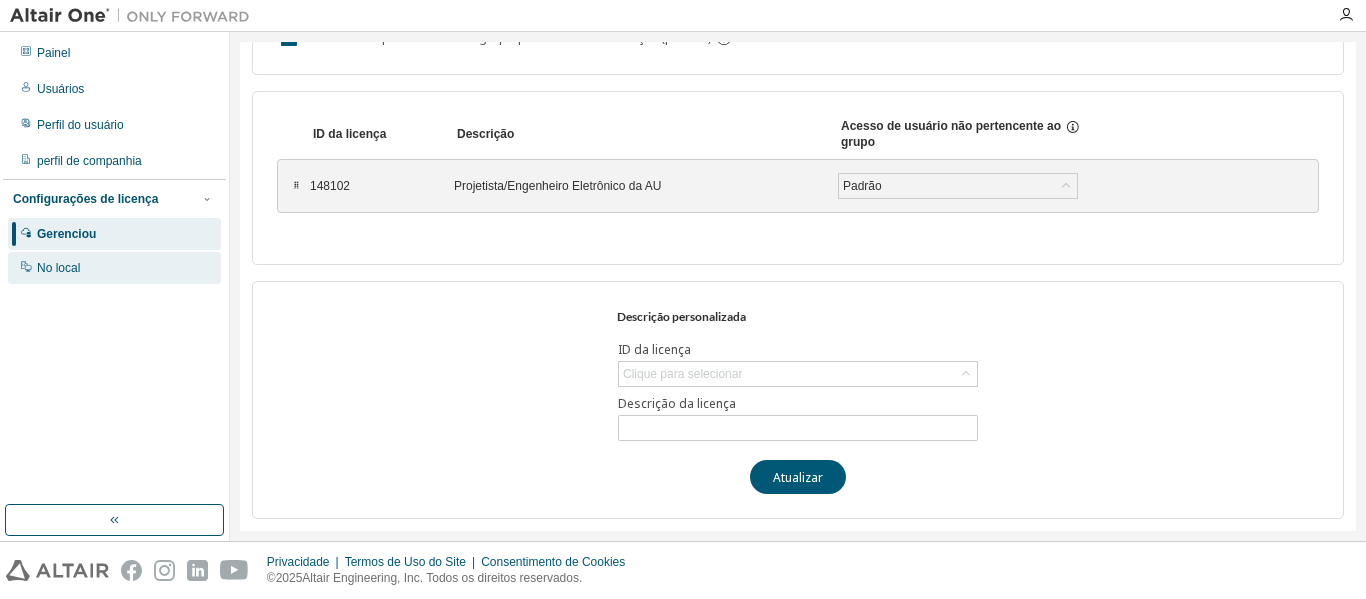 click on "No local" at bounding box center (58, 268) 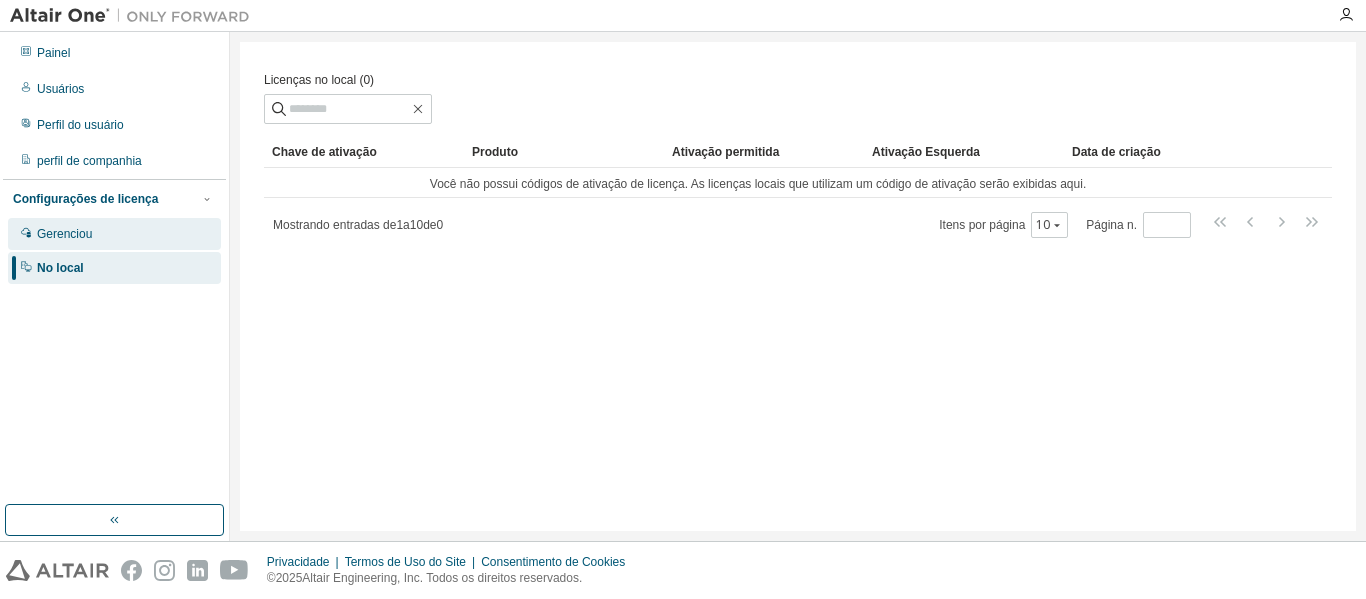 click on "Gerenciou" at bounding box center (114, 234) 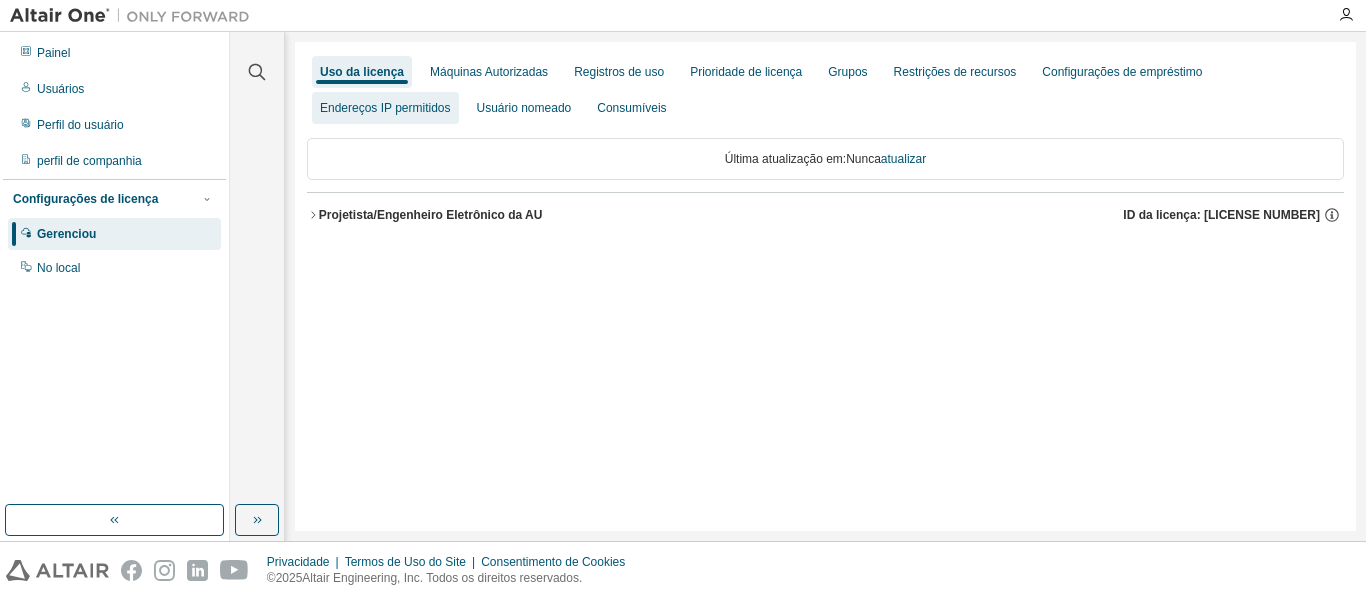 click on "Endereços IP permitidos" at bounding box center [385, 108] 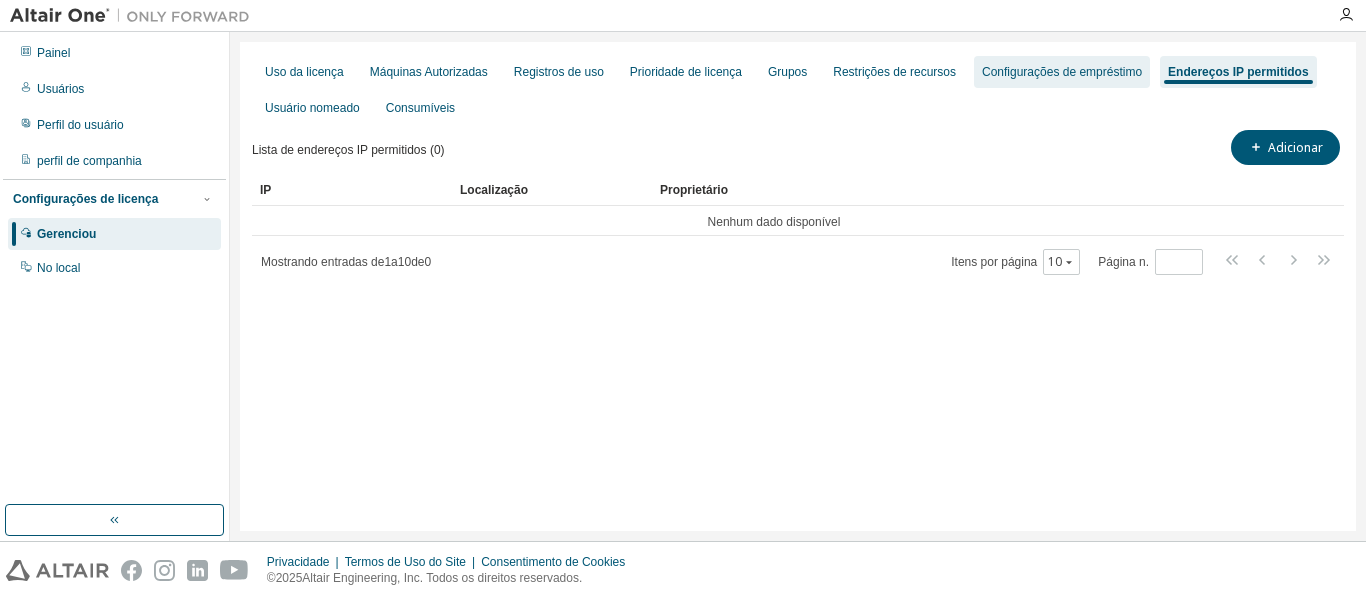 click on "Configurações de empréstimo" at bounding box center [1062, 72] 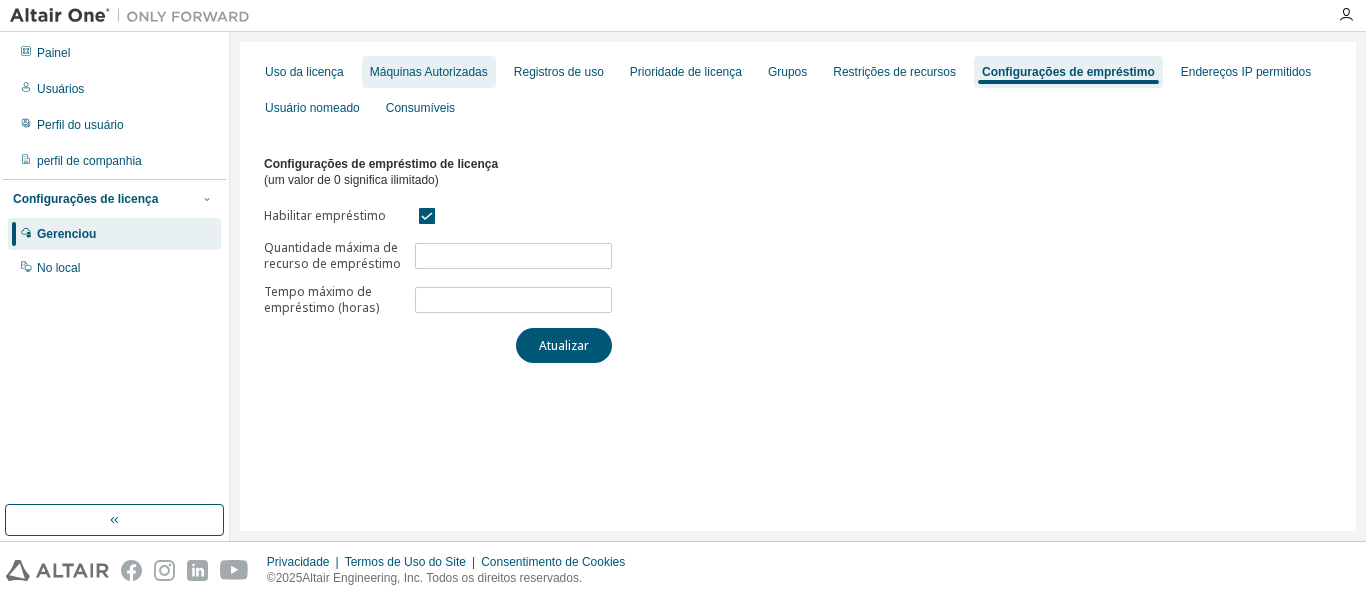 click on "Máquinas Autorizadas" at bounding box center (429, 72) 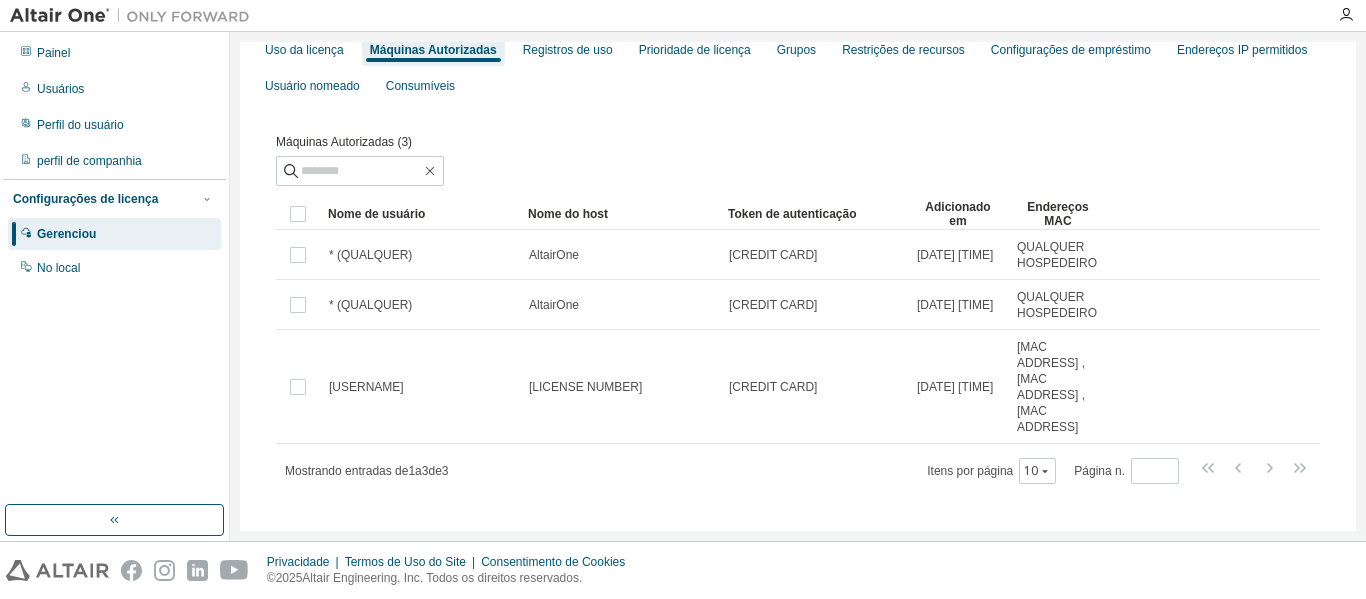scroll, scrollTop: 28, scrollLeft: 0, axis: vertical 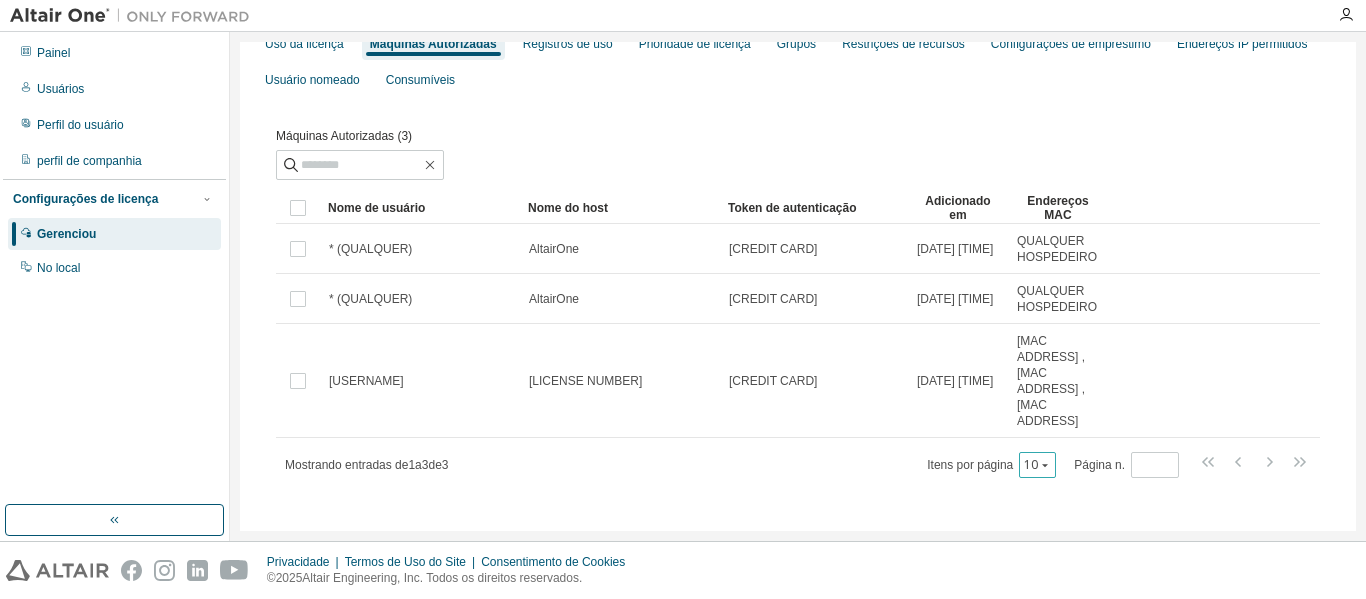 click on "10" at bounding box center (1031, 464) 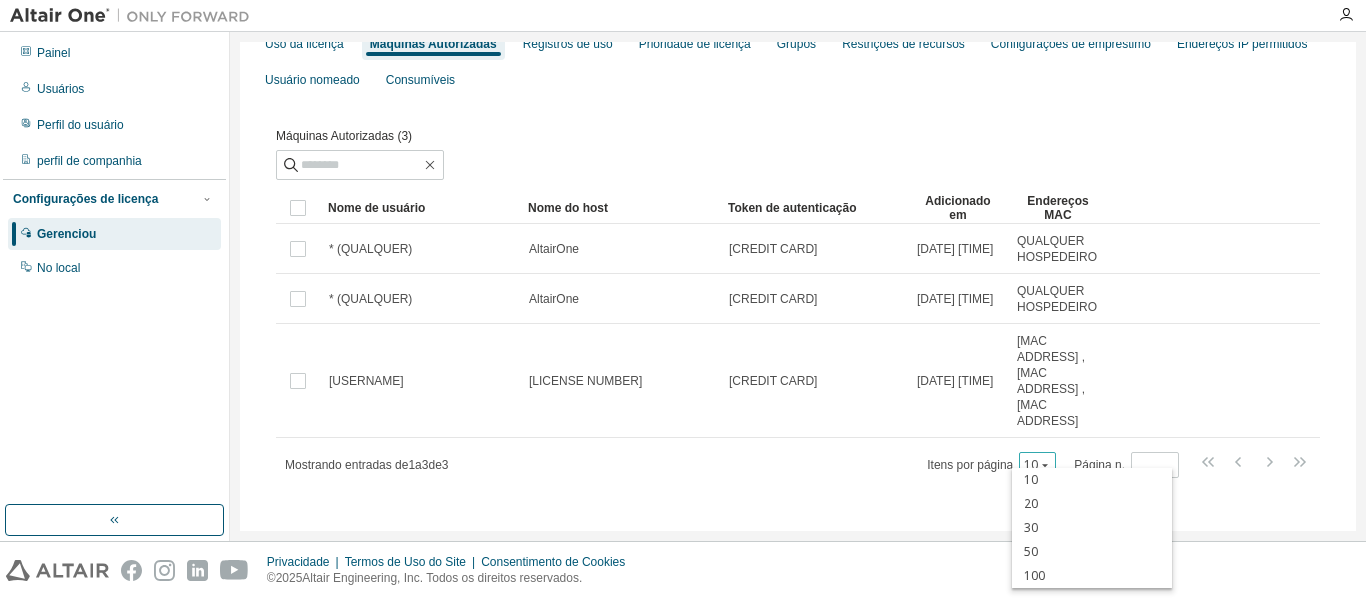 click on "10" at bounding box center [1031, 464] 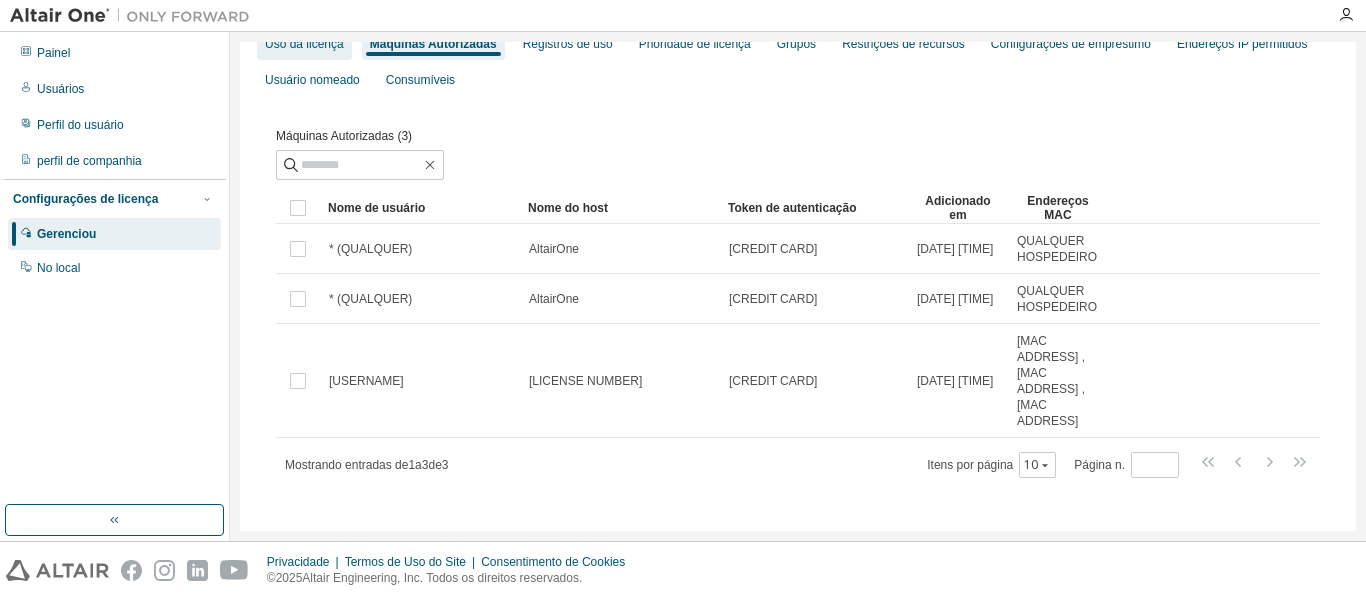 click on "Uso da licença" at bounding box center (304, 44) 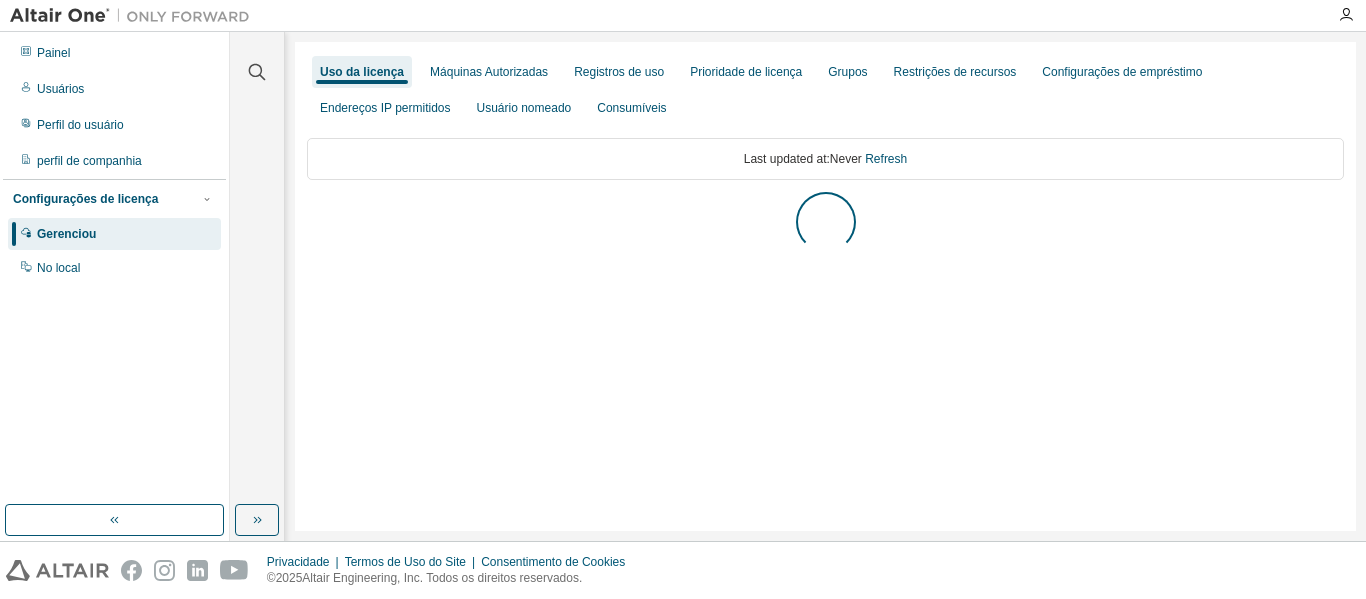 scroll, scrollTop: 0, scrollLeft: 0, axis: both 